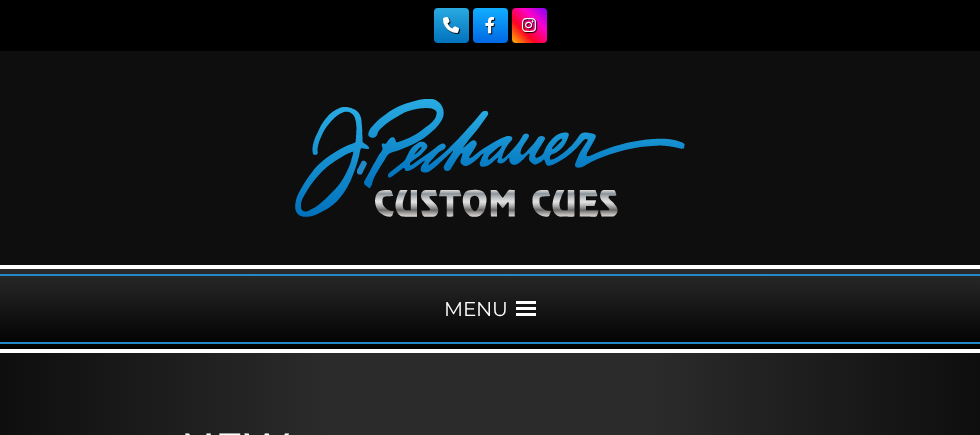 scroll, scrollTop: 46, scrollLeft: 0, axis: vertical 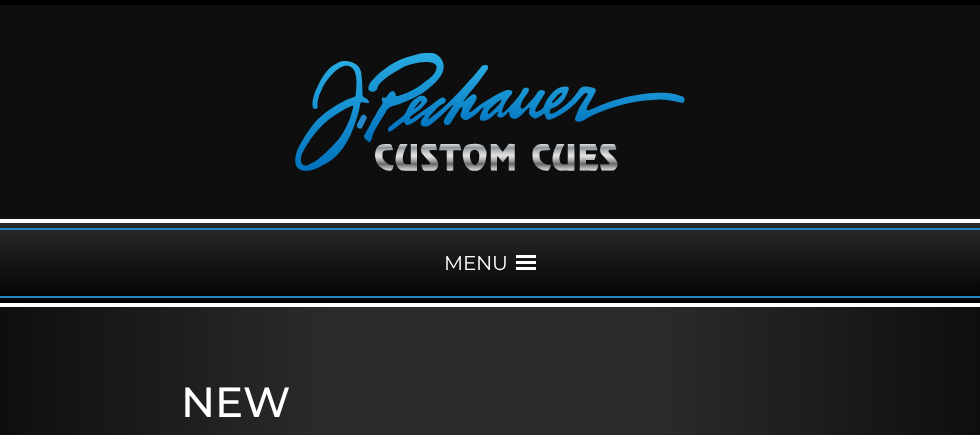 click at bounding box center [526, 263] 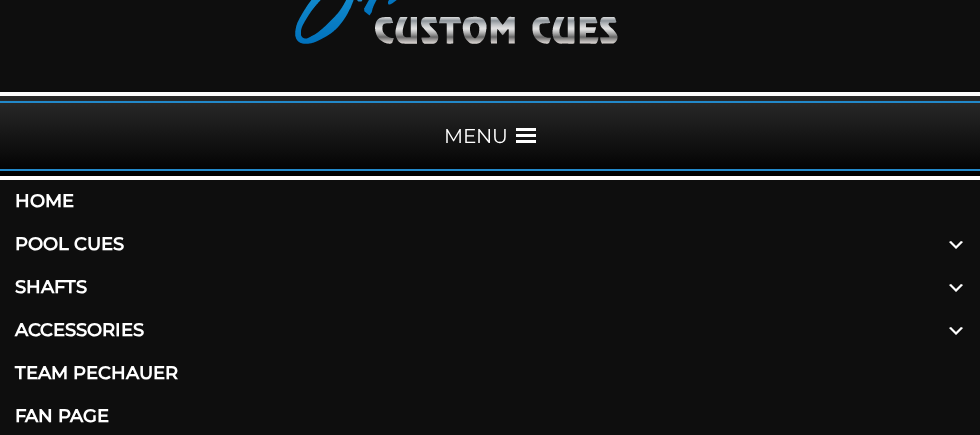 scroll, scrollTop: 176, scrollLeft: 0, axis: vertical 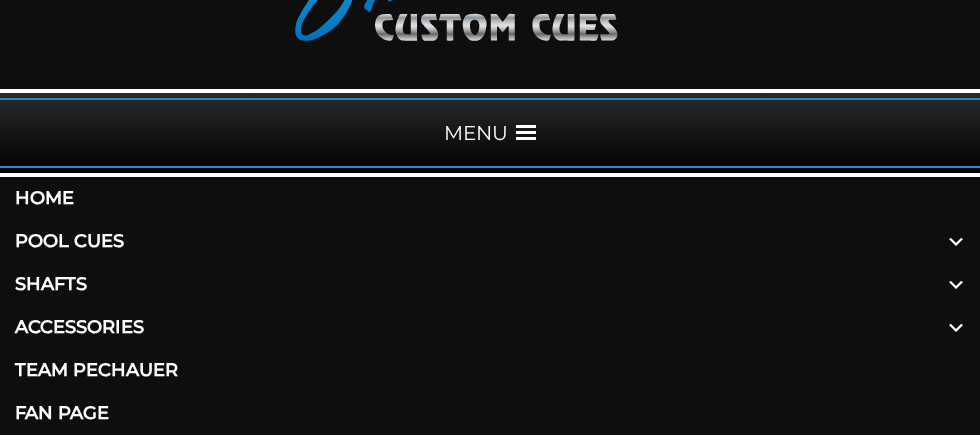 click at bounding box center [956, 241] 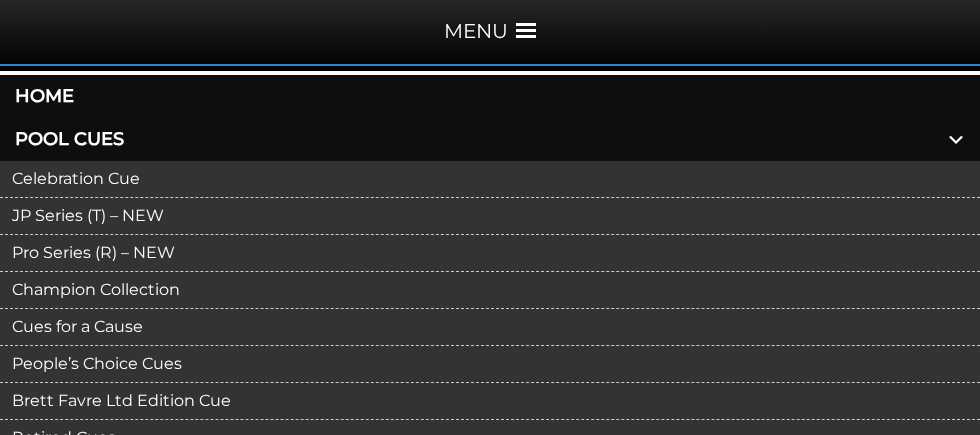 scroll, scrollTop: 281, scrollLeft: 0, axis: vertical 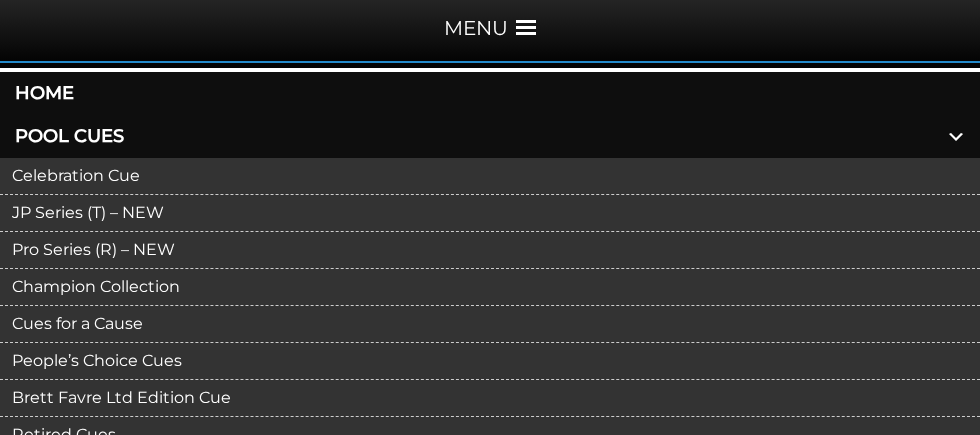 click on "Pro Series (R) – NEW" at bounding box center (490, 250) 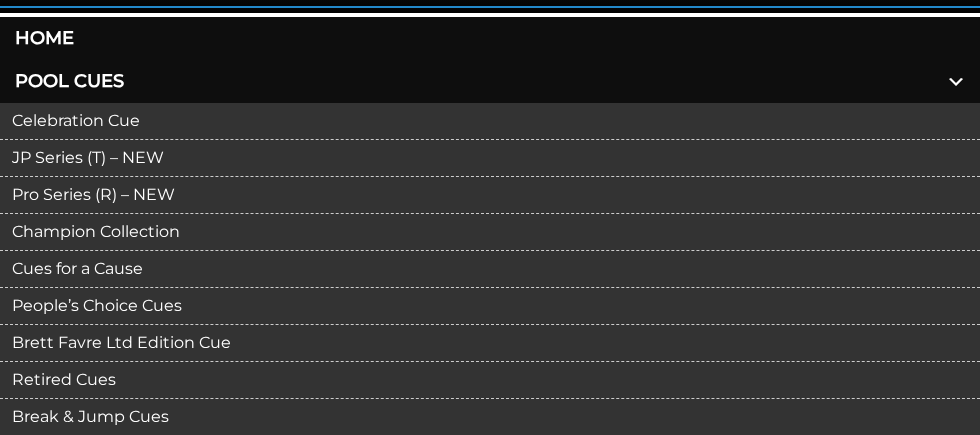 scroll, scrollTop: 348, scrollLeft: 0, axis: vertical 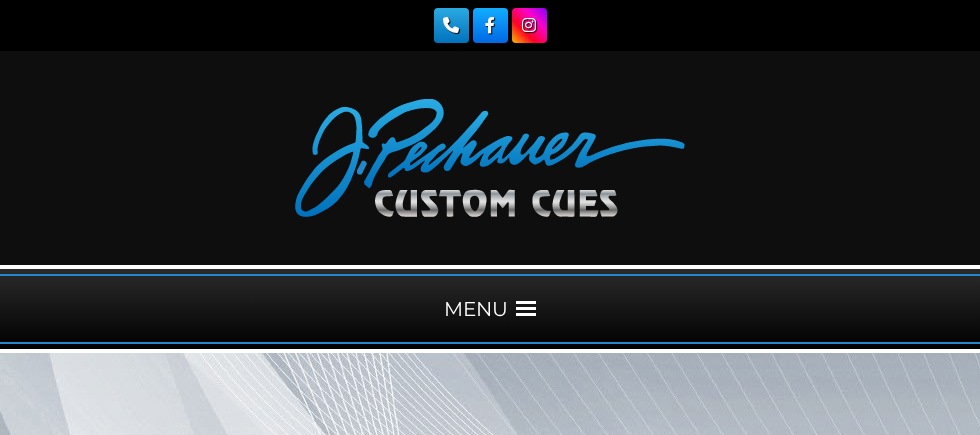 click on "MENU" at bounding box center [490, 309] 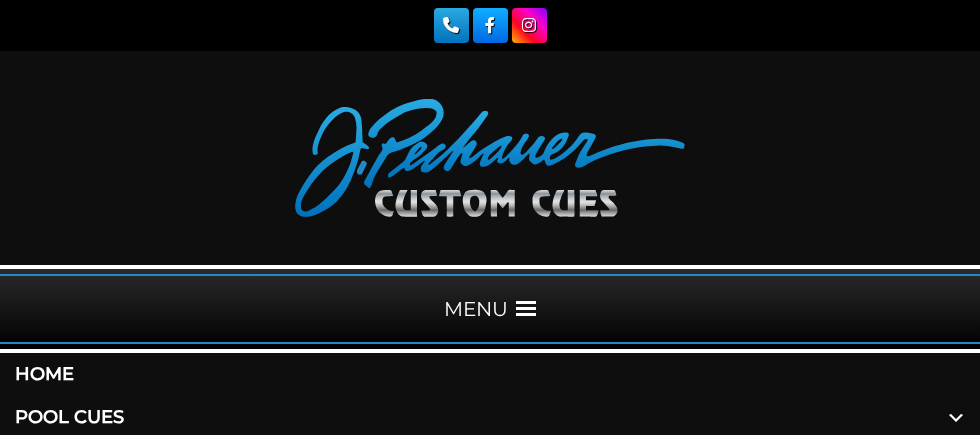 click on "MENU" at bounding box center (490, 309) 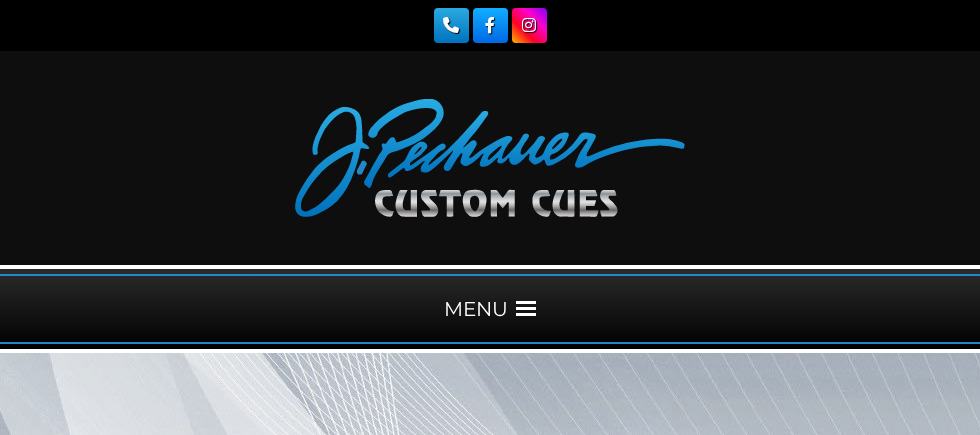 click on "MENU" at bounding box center (490, 309) 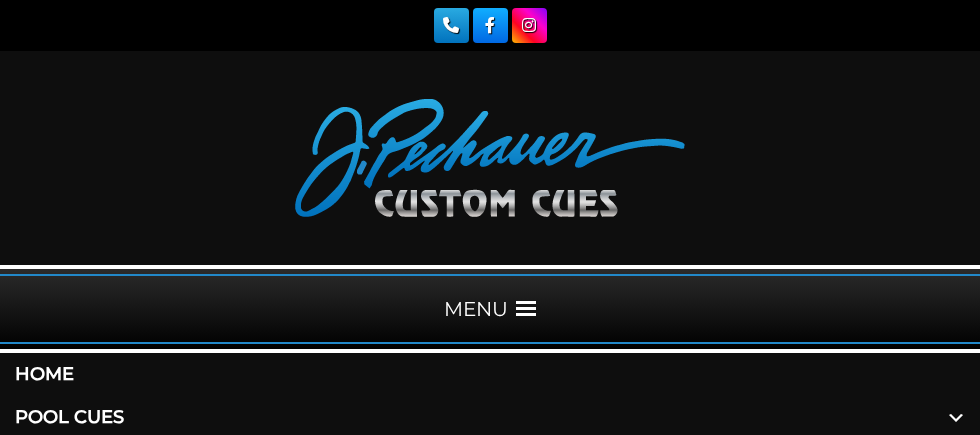 click on "MENU" at bounding box center (490, 309) 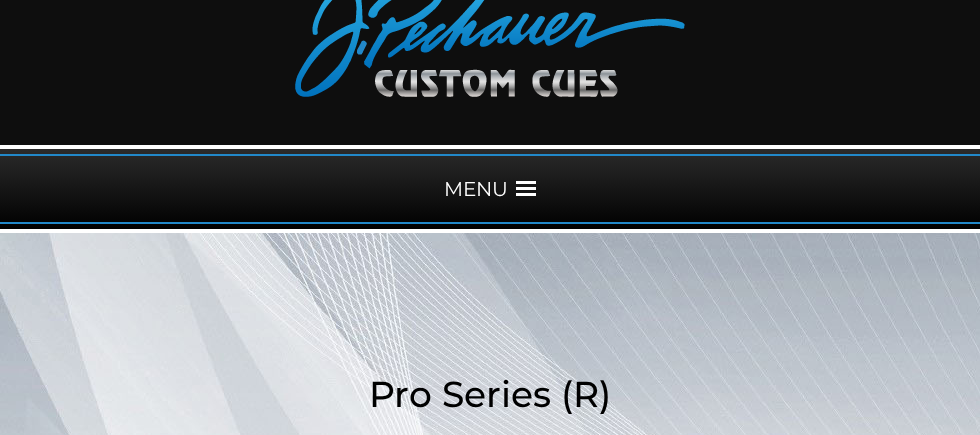 scroll, scrollTop: 119, scrollLeft: 0, axis: vertical 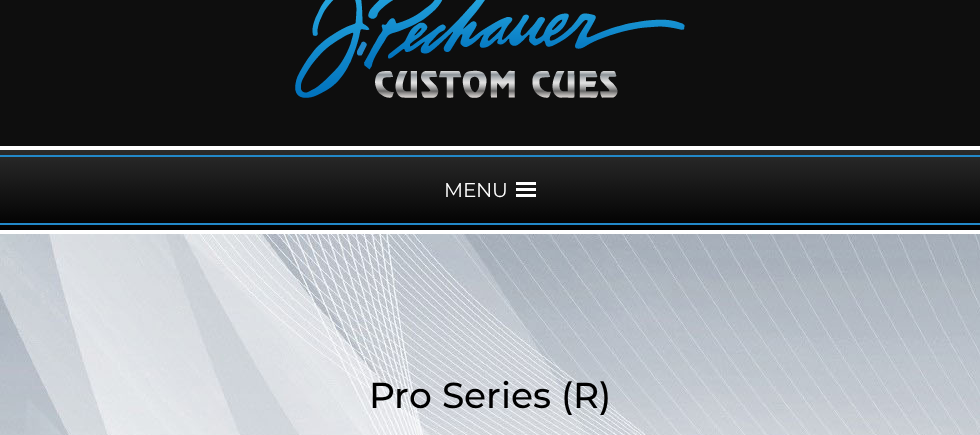 click at bounding box center [526, 190] 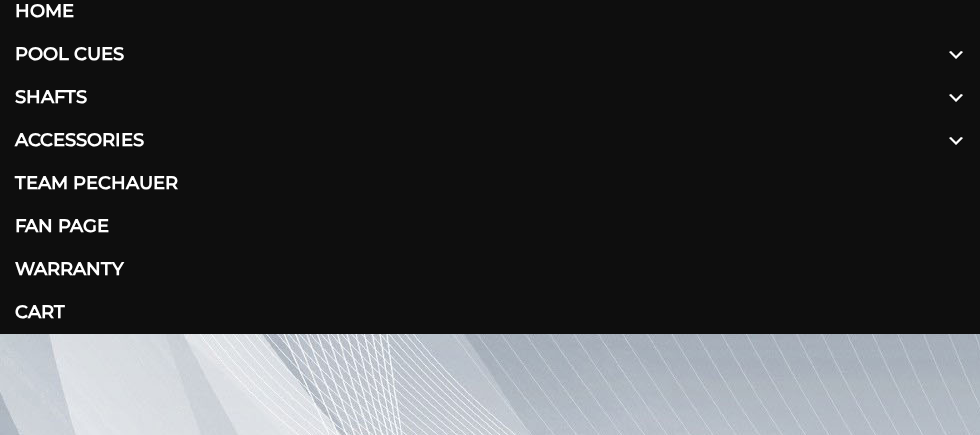scroll, scrollTop: 364, scrollLeft: 0, axis: vertical 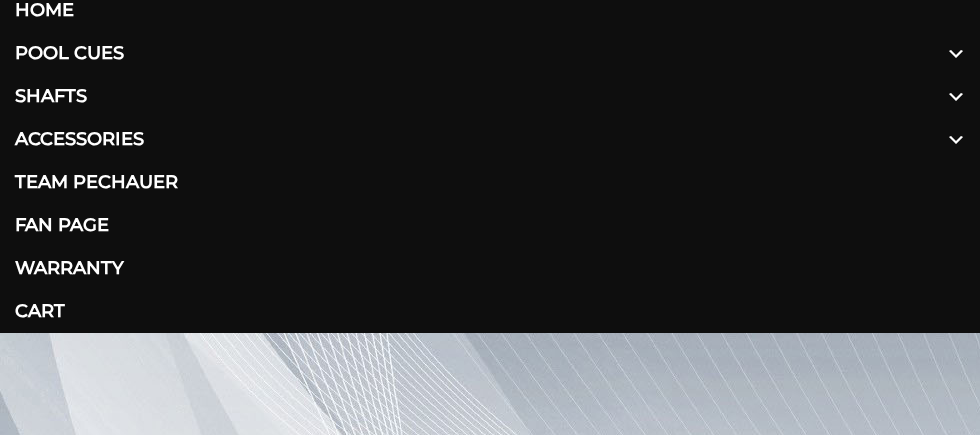 click on "Pool Cues" at bounding box center (490, 53) 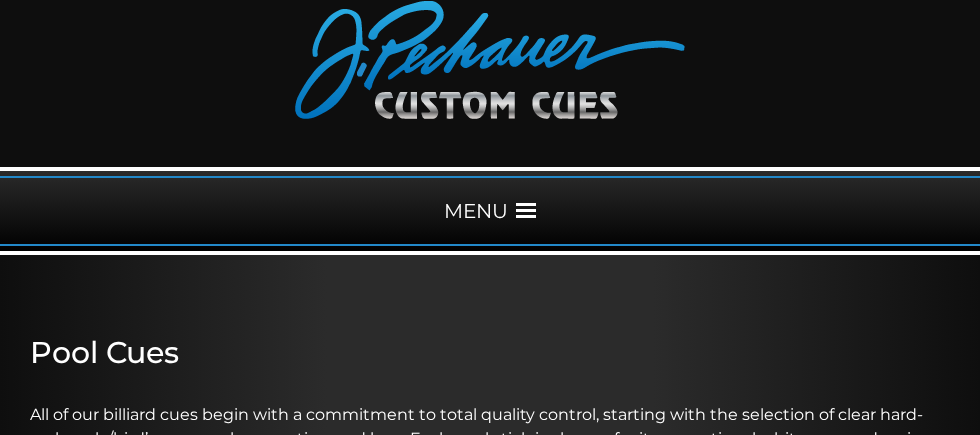 scroll, scrollTop: 99, scrollLeft: 0, axis: vertical 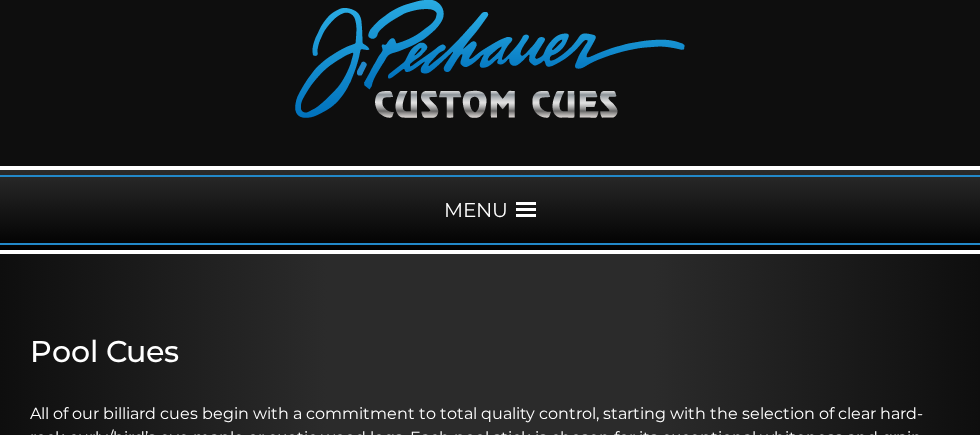 click at bounding box center (526, 210) 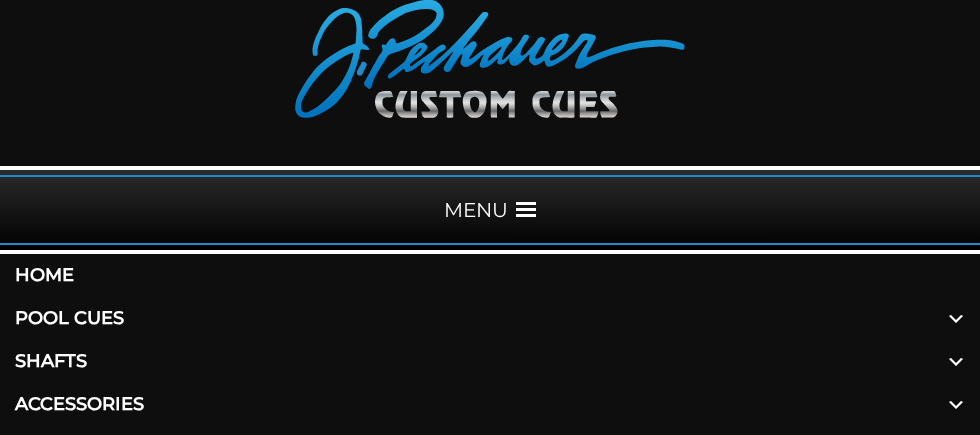 click on "Pool Cues" at bounding box center (490, 318) 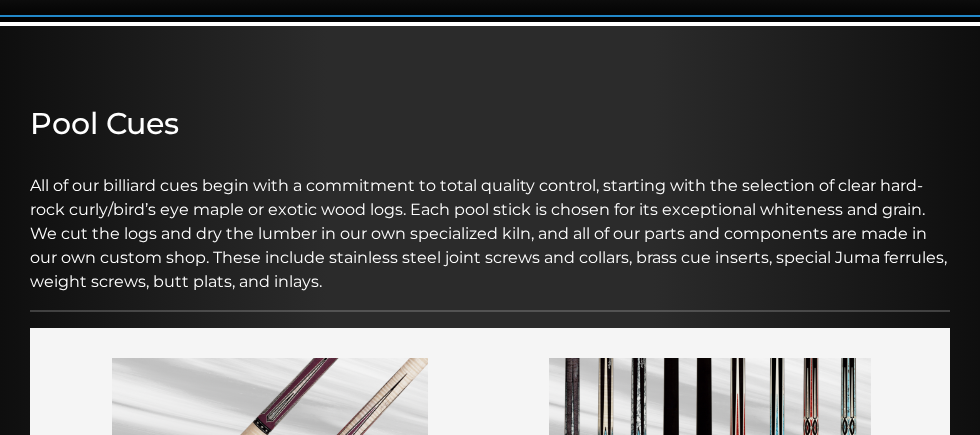 scroll, scrollTop: 0, scrollLeft: 0, axis: both 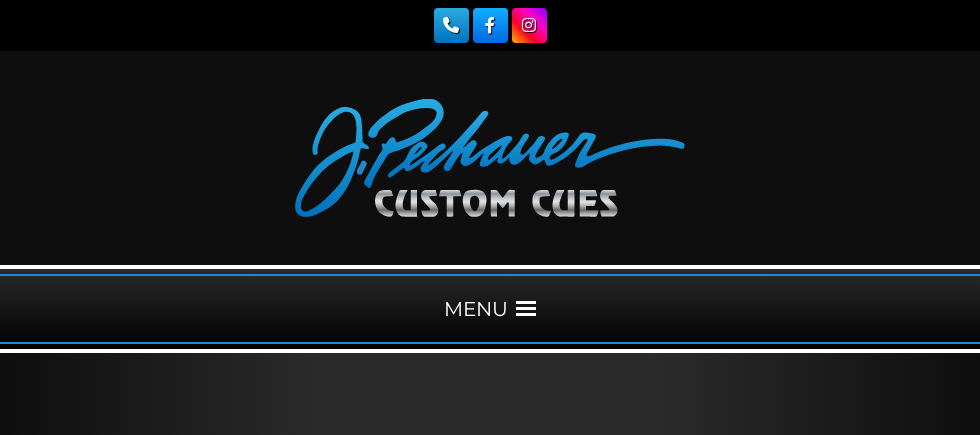 click on "MENU" at bounding box center (490, 309) 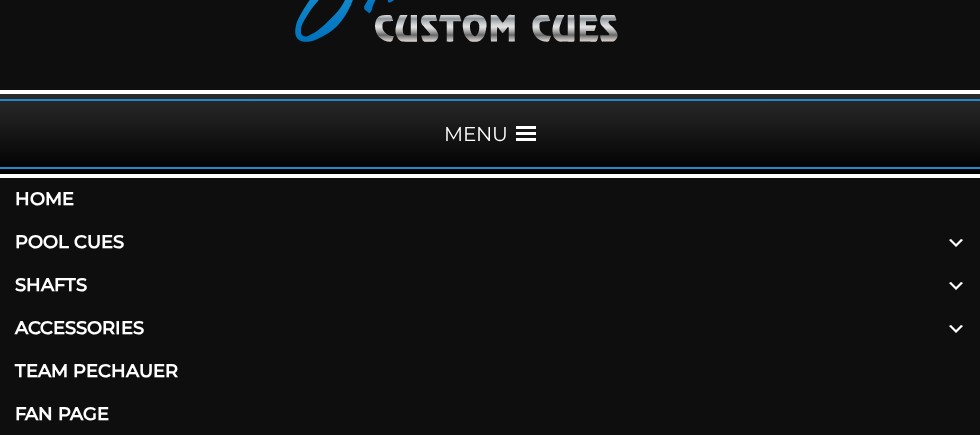 scroll, scrollTop: 176, scrollLeft: 0, axis: vertical 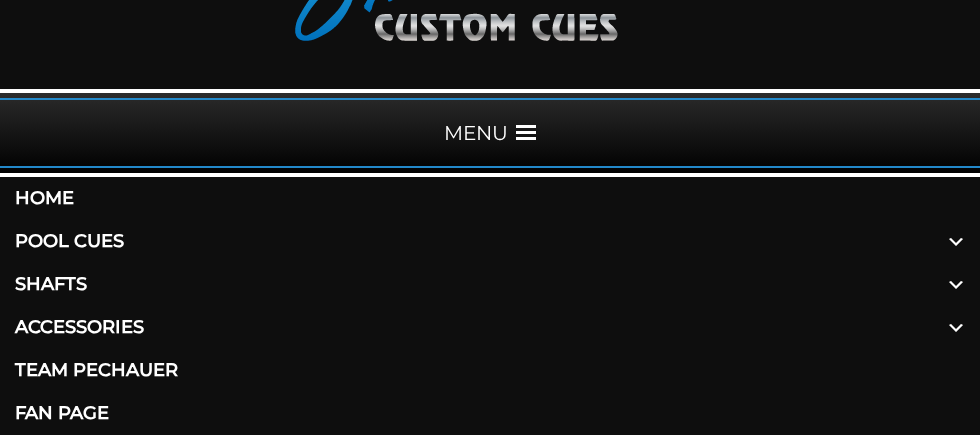 click at bounding box center [956, 241] 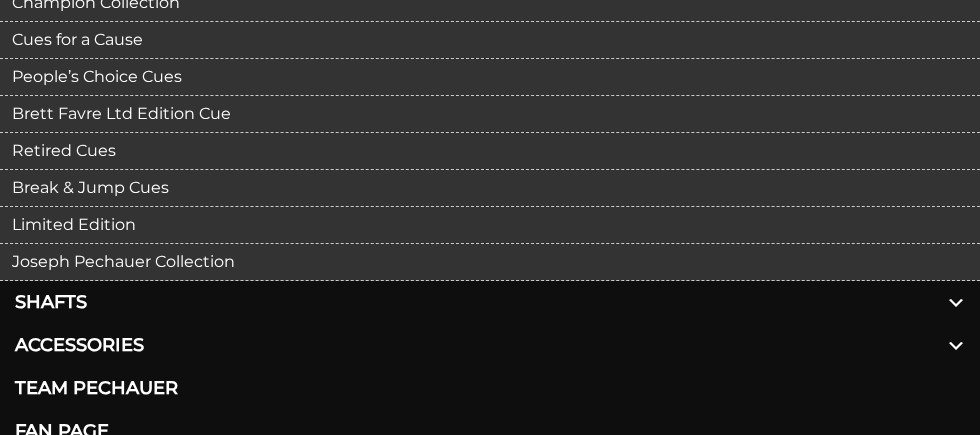 scroll, scrollTop: 567, scrollLeft: 0, axis: vertical 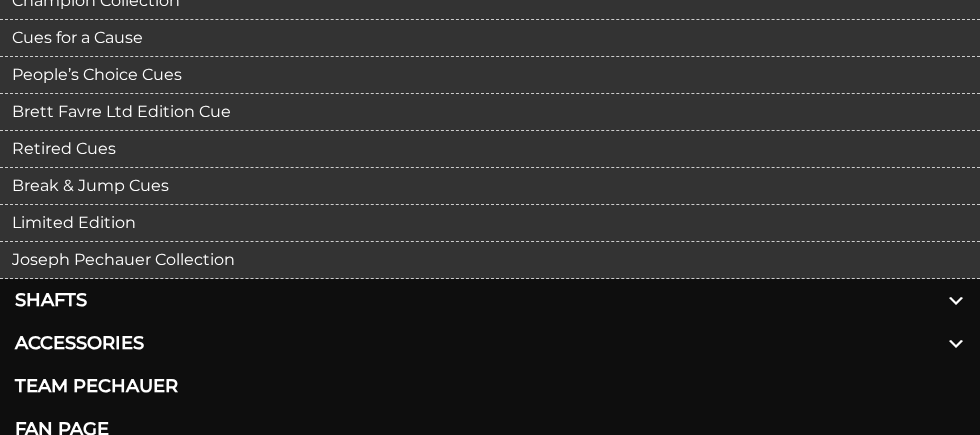 click on "Break & Jump Cues" at bounding box center (490, 186) 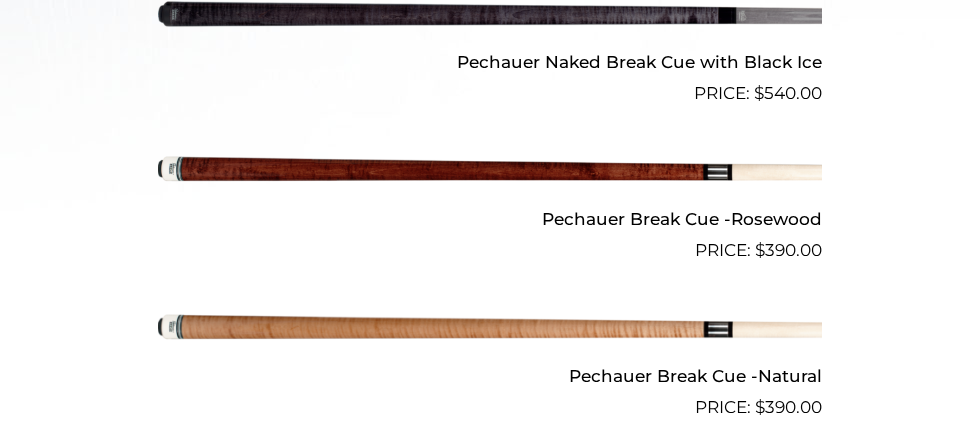 scroll, scrollTop: 1104, scrollLeft: 0, axis: vertical 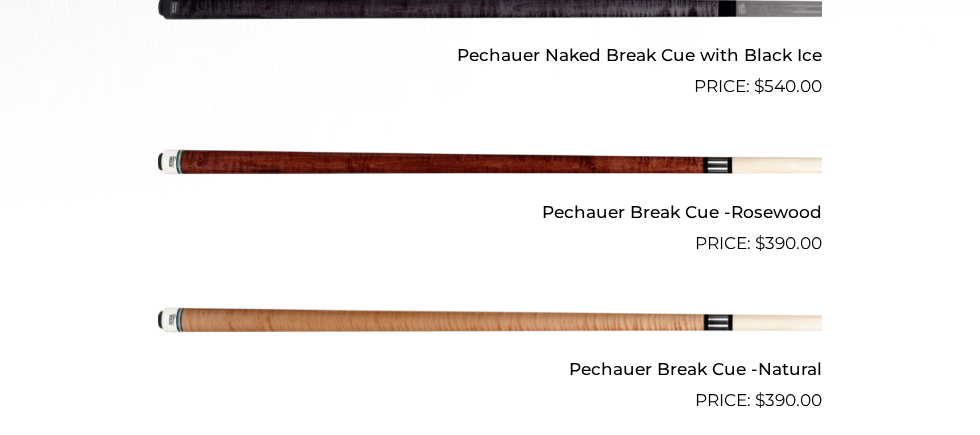 click at bounding box center (490, 6) 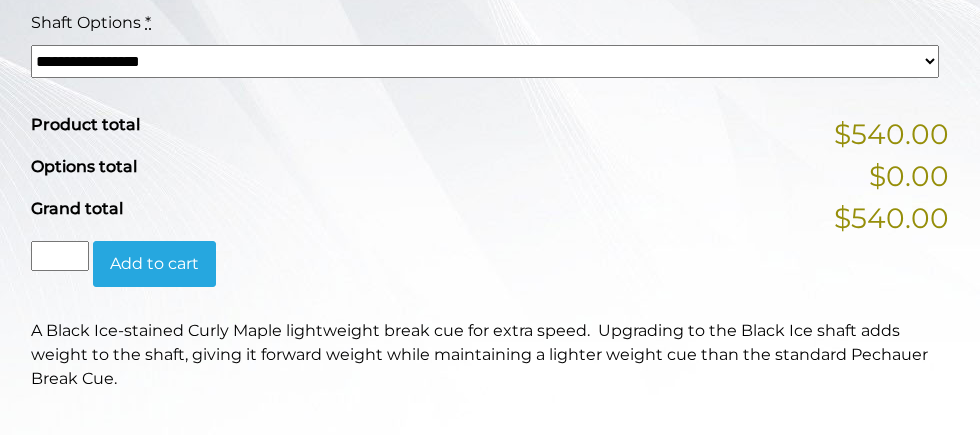 scroll, scrollTop: 770, scrollLeft: 0, axis: vertical 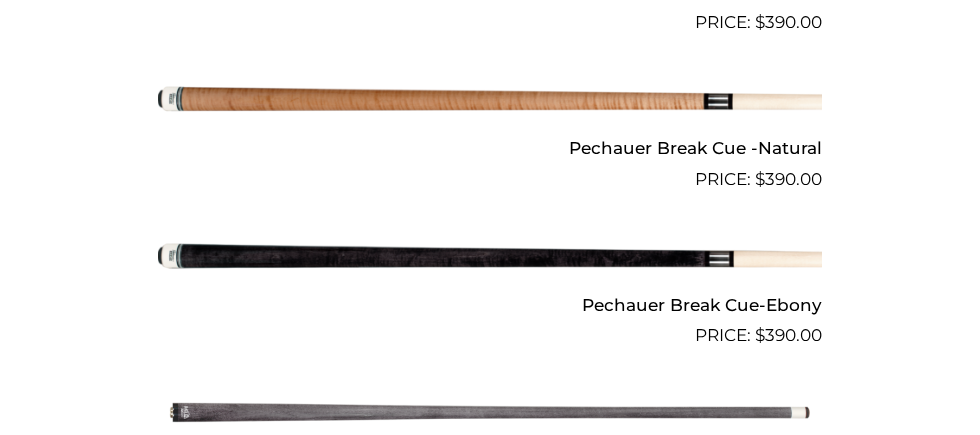 click at bounding box center (490, -215) 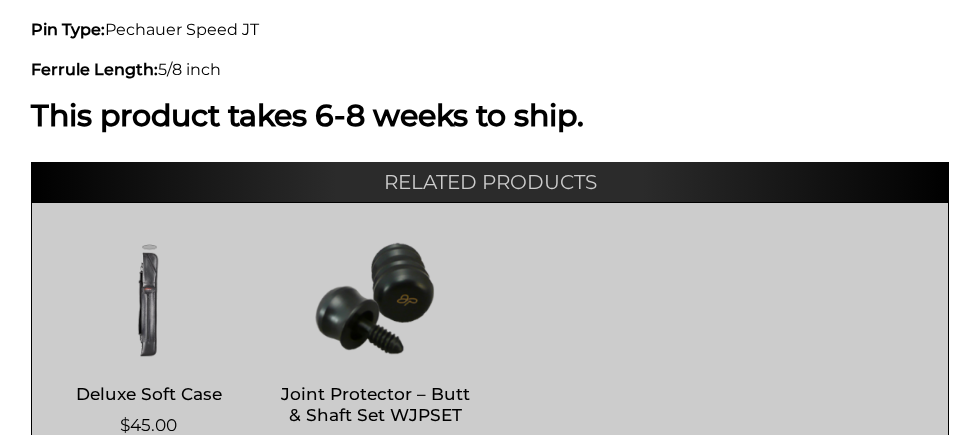 scroll, scrollTop: 1401, scrollLeft: 0, axis: vertical 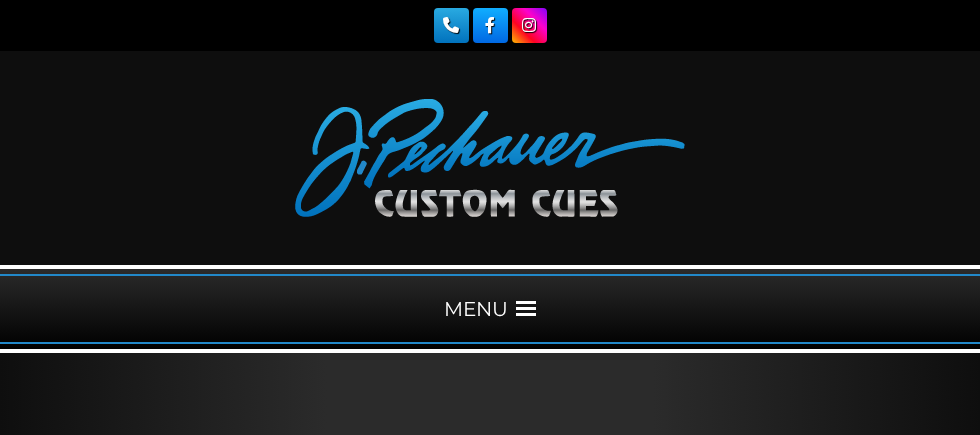 click at bounding box center [526, 309] 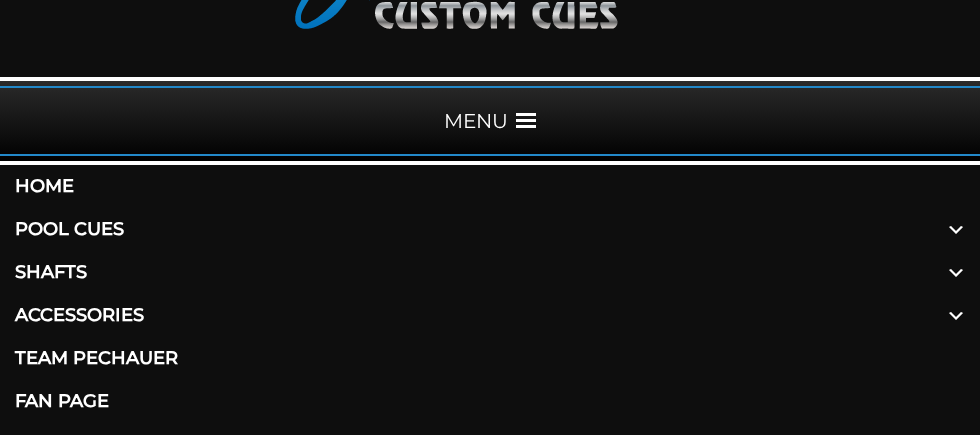 scroll, scrollTop: 189, scrollLeft: 0, axis: vertical 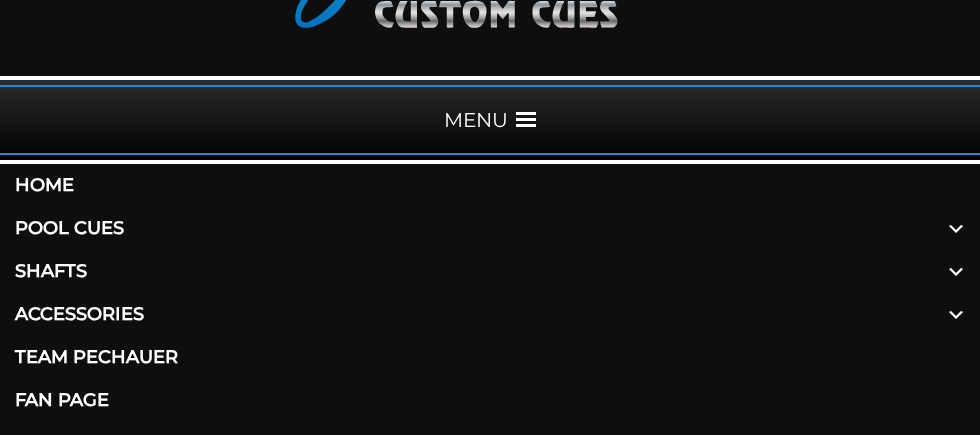 click at bounding box center (956, 228) 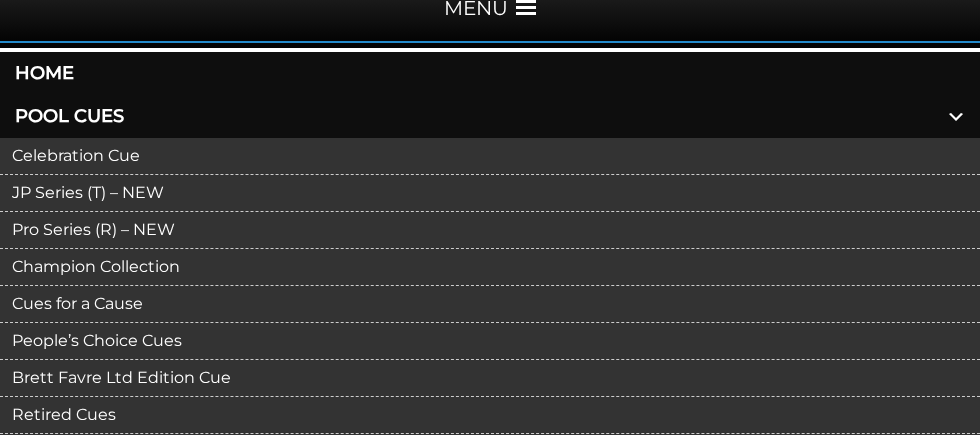 scroll, scrollTop: 313, scrollLeft: 0, axis: vertical 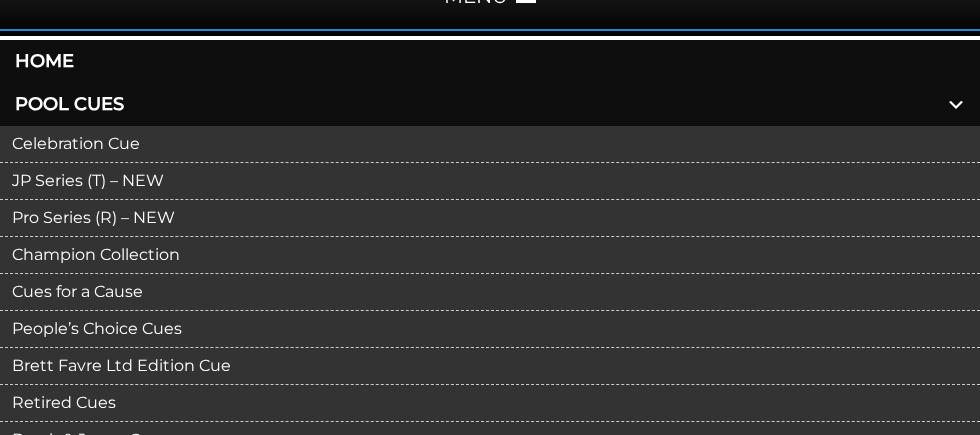 click on "Pro Series (R) – NEW" at bounding box center (490, 218) 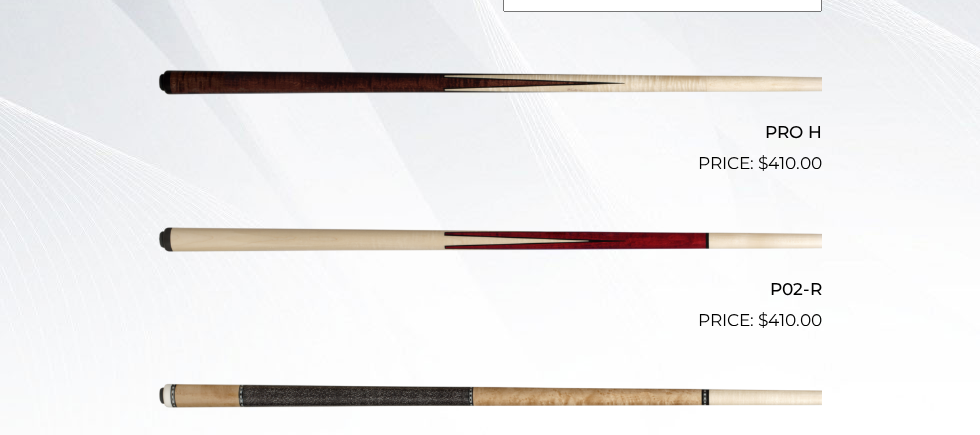 scroll, scrollTop: 733, scrollLeft: 0, axis: vertical 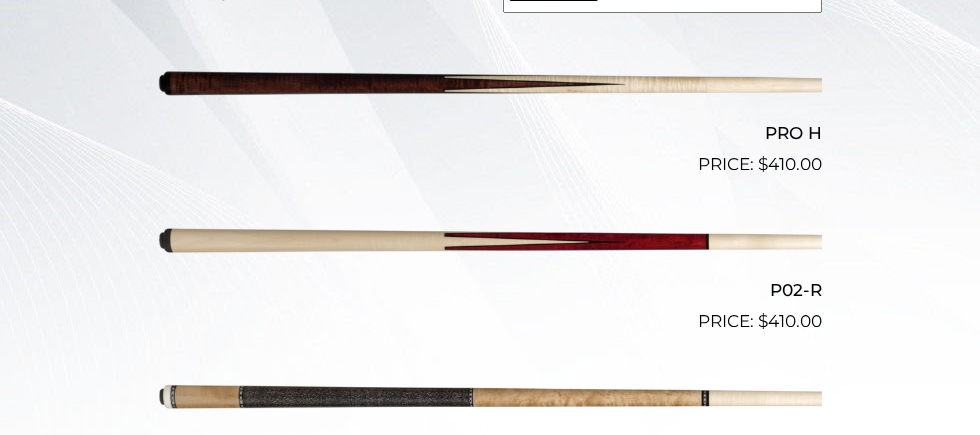 click at bounding box center [490, 84] 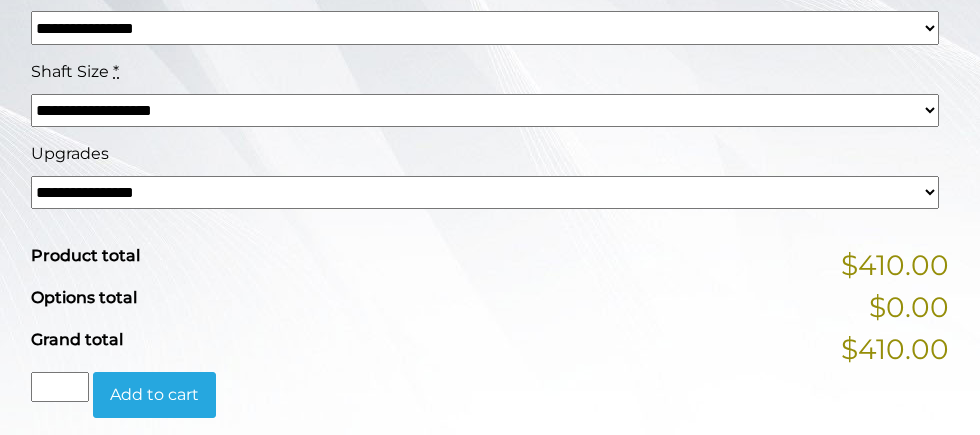 scroll, scrollTop: 696, scrollLeft: 0, axis: vertical 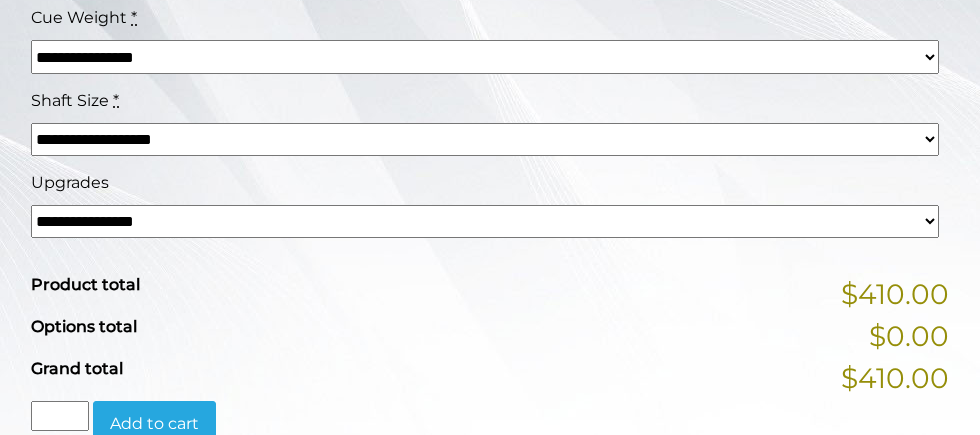 click on "**********" at bounding box center (485, 139) 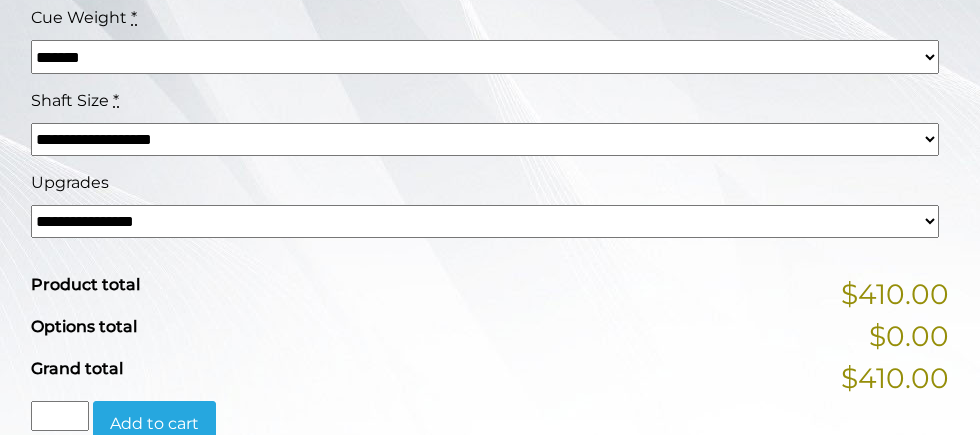 click on "**********" at bounding box center (485, 221) 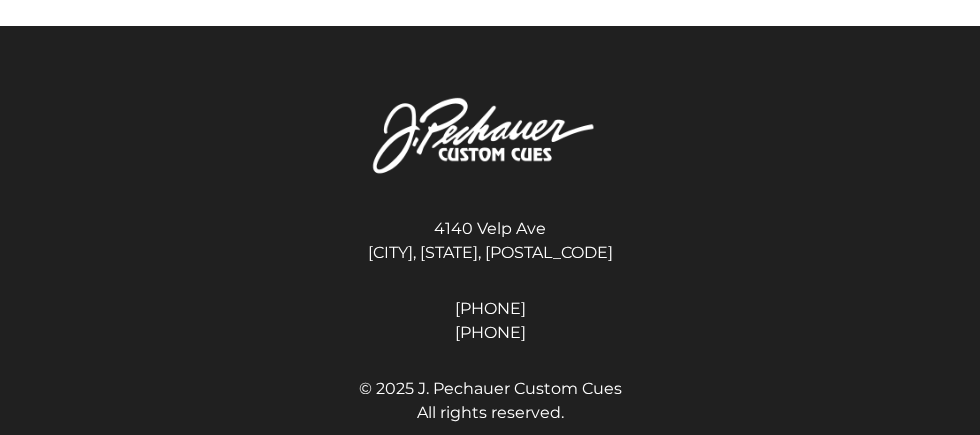 scroll, scrollTop: 2337, scrollLeft: 0, axis: vertical 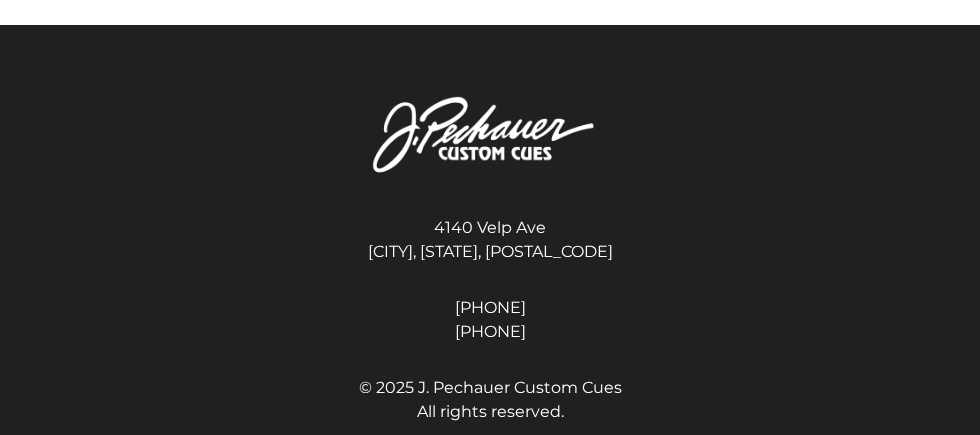 click on "Select options" at bounding box center [148, -107] 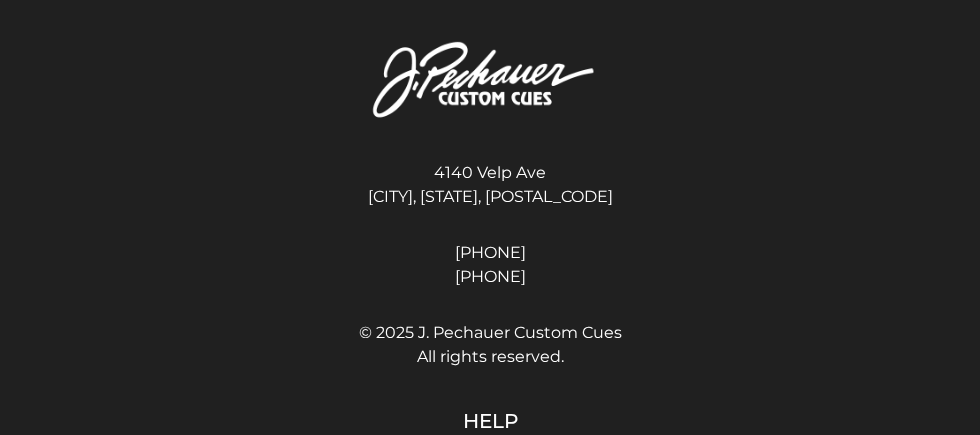 scroll, scrollTop: 2404, scrollLeft: 0, axis: vertical 